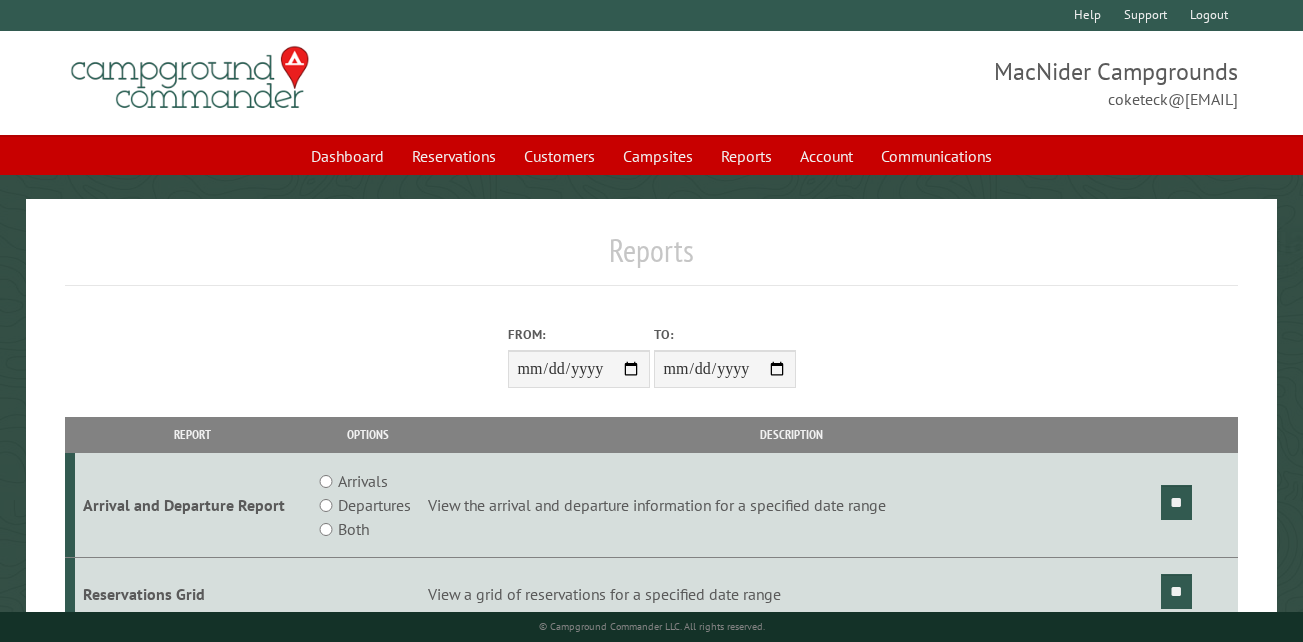 scroll, scrollTop: 0, scrollLeft: 0, axis: both 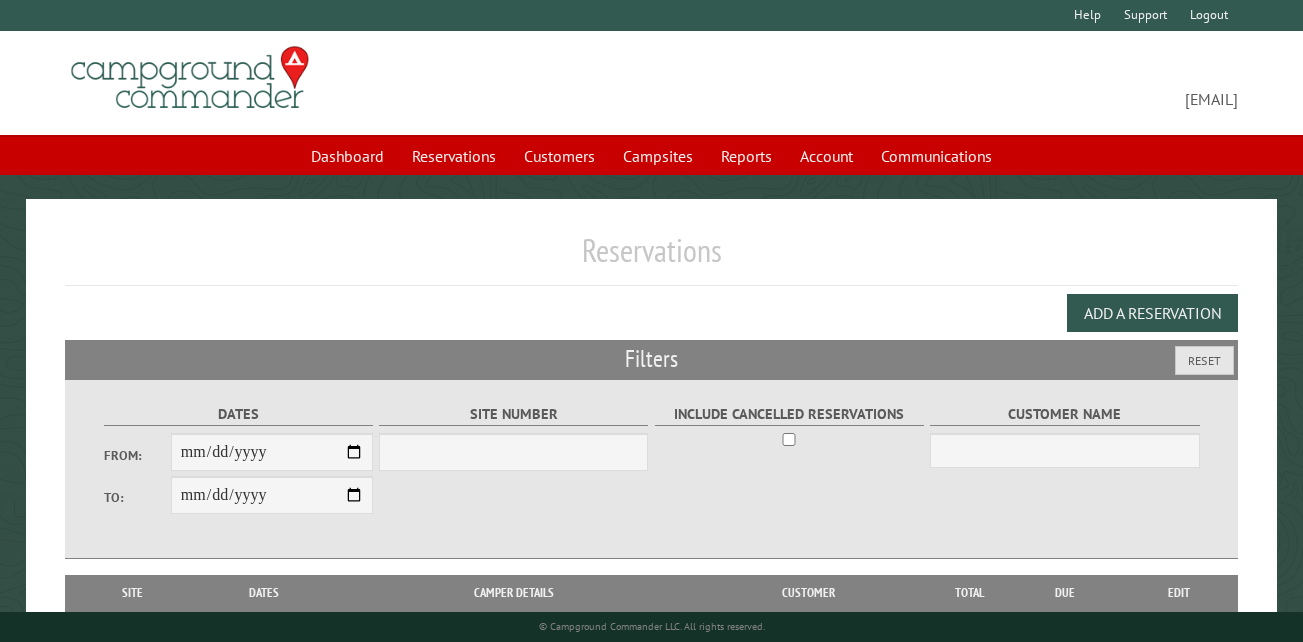 select on "***" 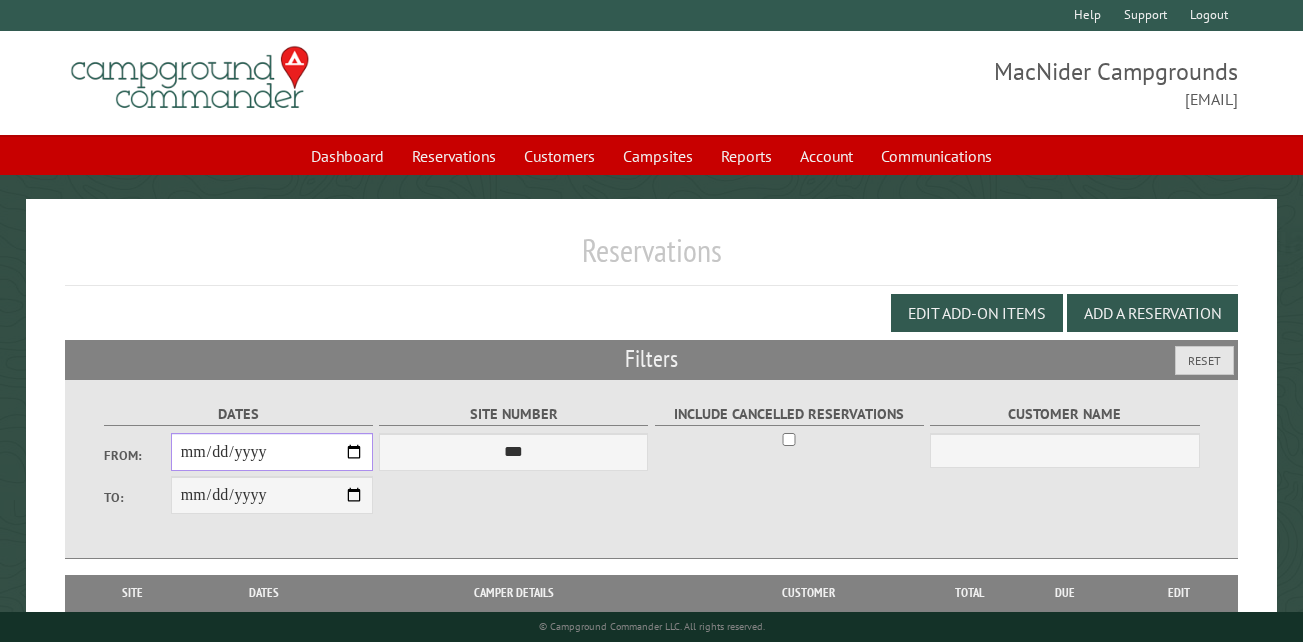 click on "From:" at bounding box center [272, 452] 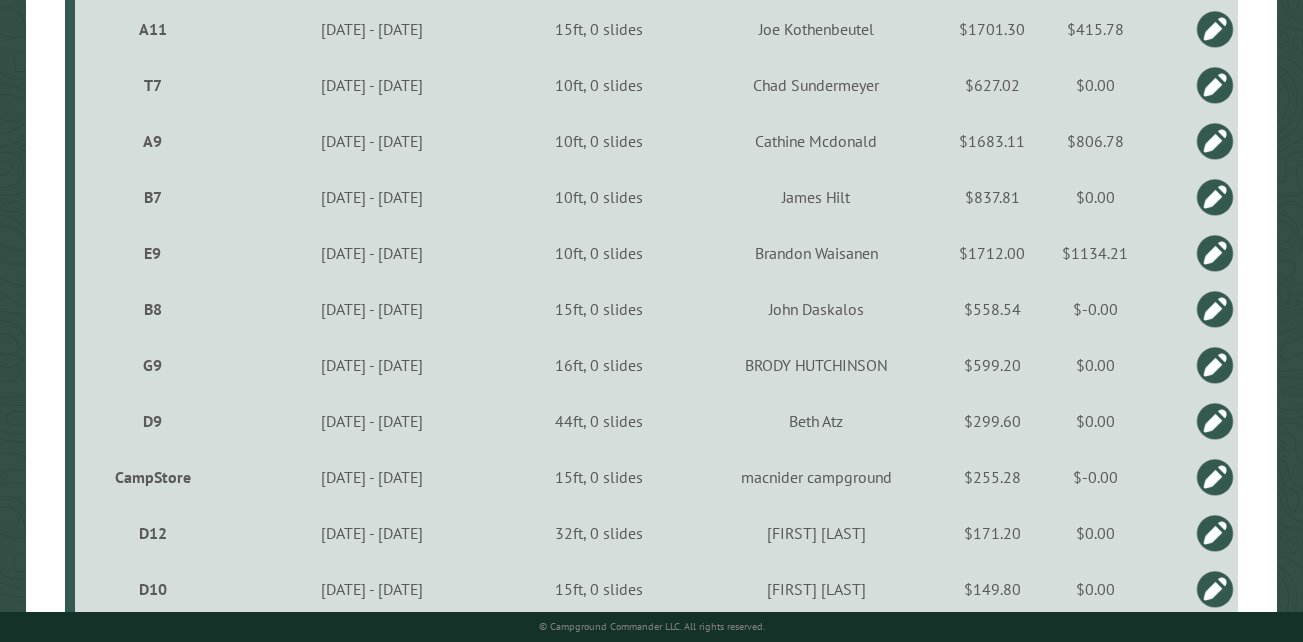 scroll, scrollTop: 960, scrollLeft: 0, axis: vertical 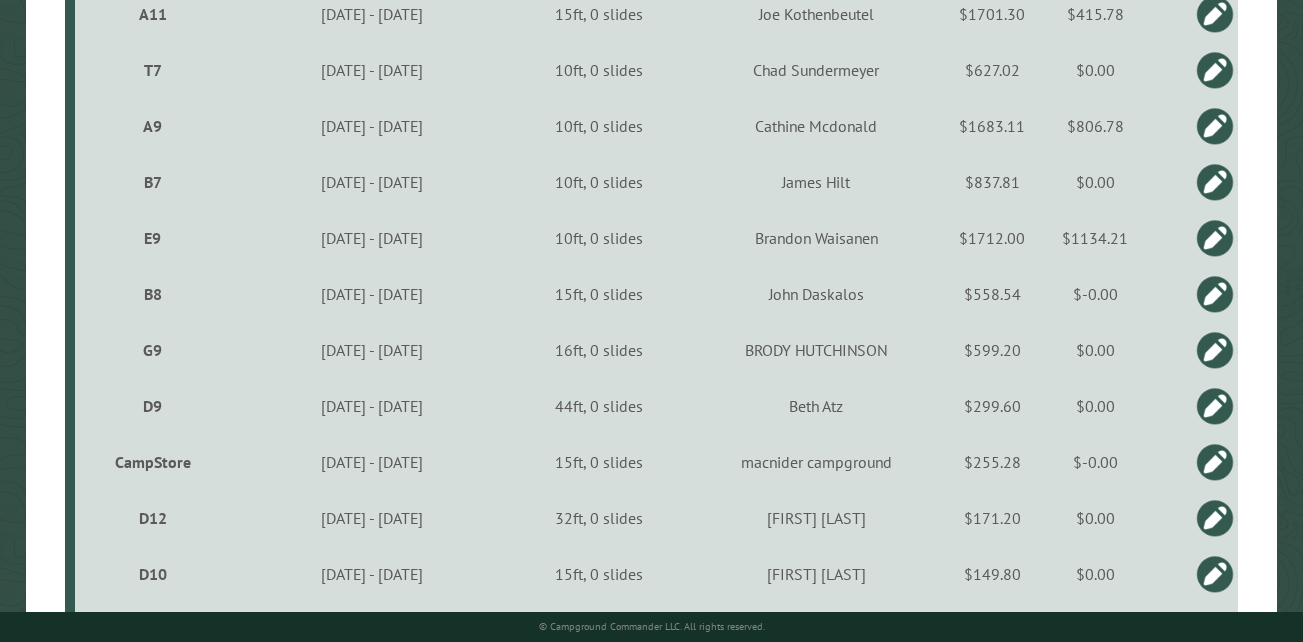 click on "CampStore" at bounding box center (153, 462) 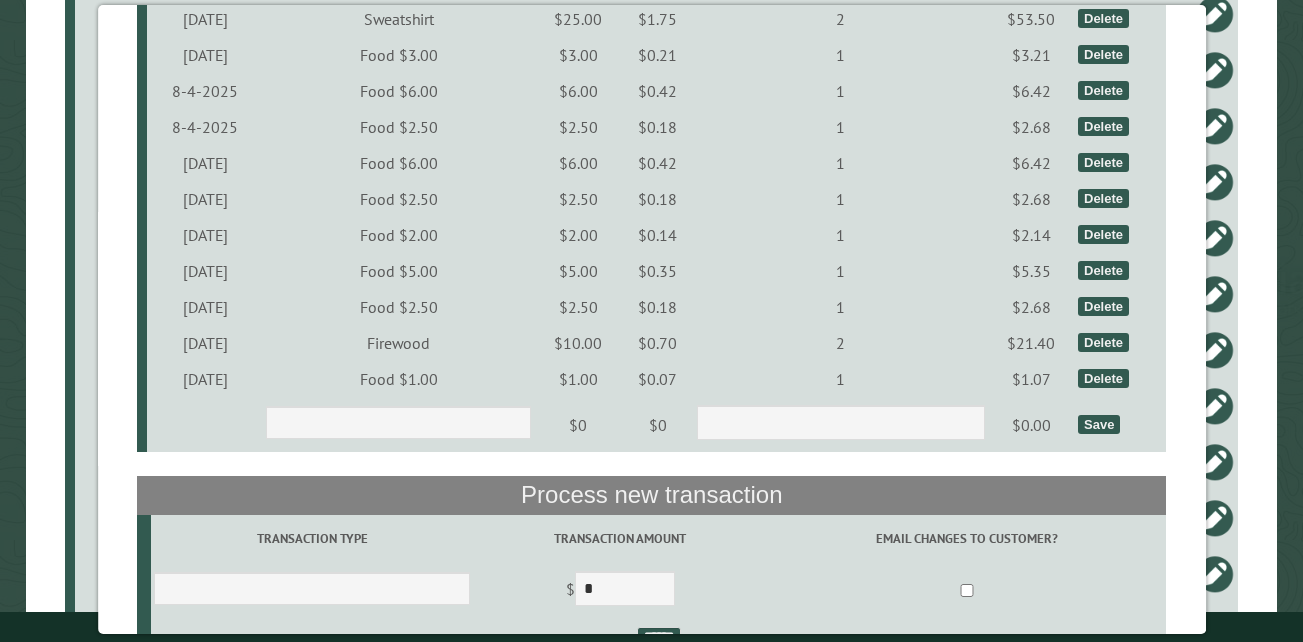 scroll, scrollTop: 1907, scrollLeft: 0, axis: vertical 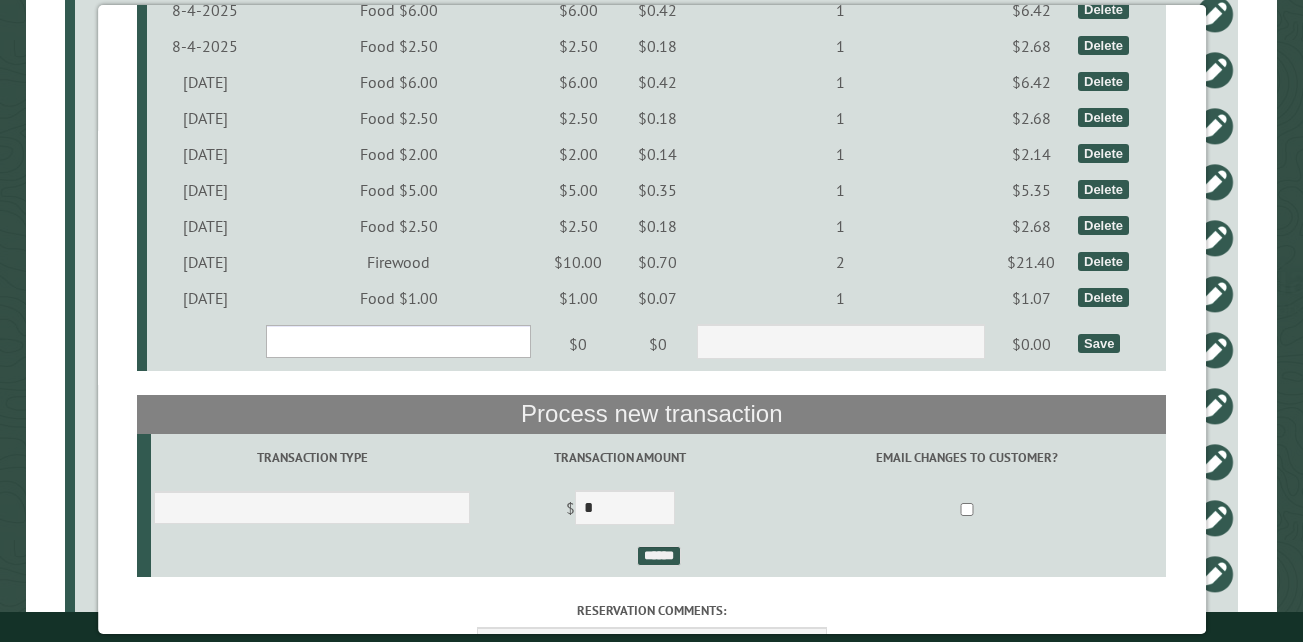 click on "**********" at bounding box center (399, 341) 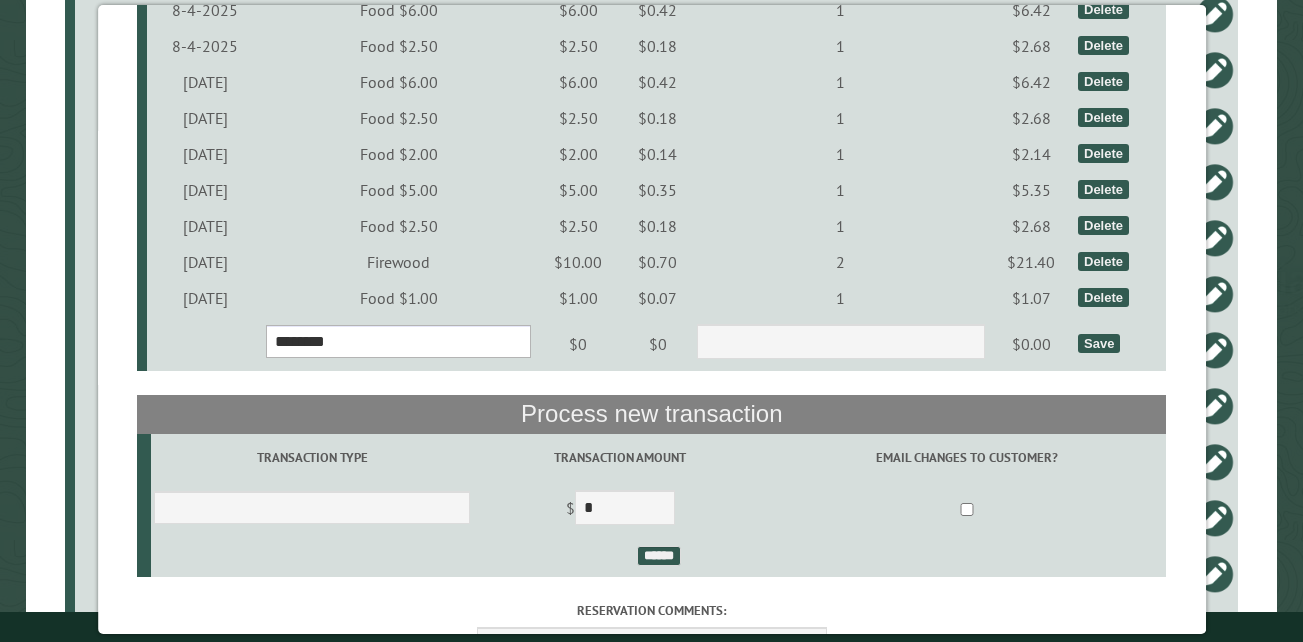 click on "**********" at bounding box center [399, 341] 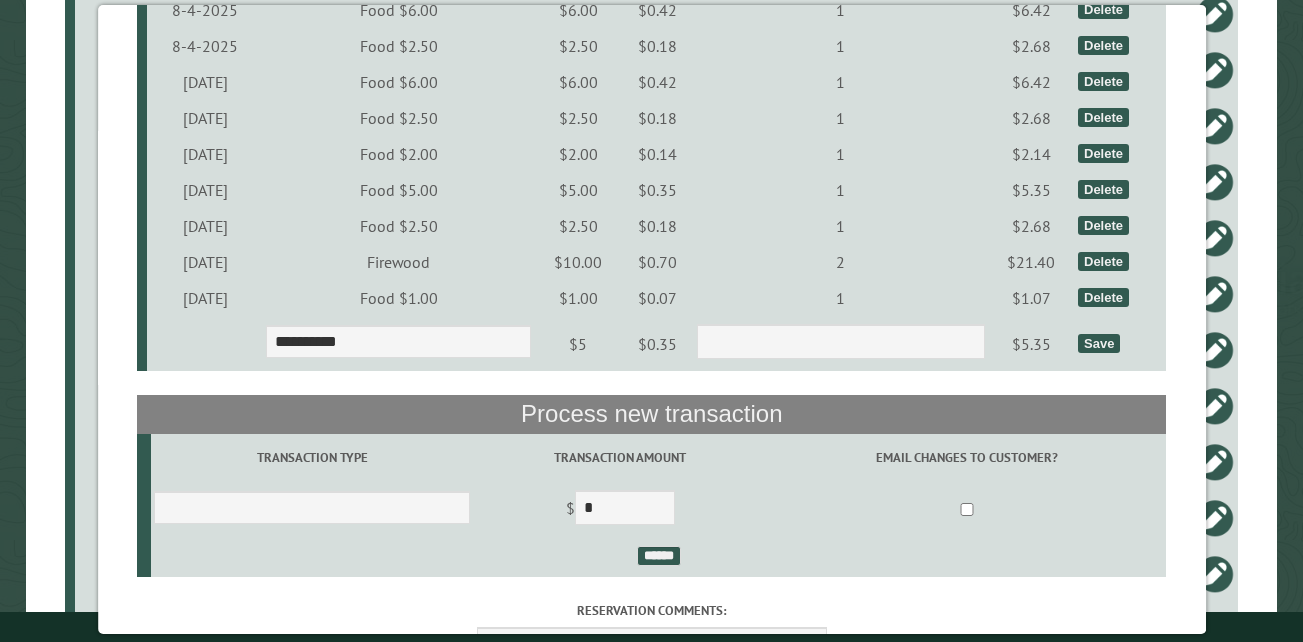 click on "Save" at bounding box center (1099, 343) 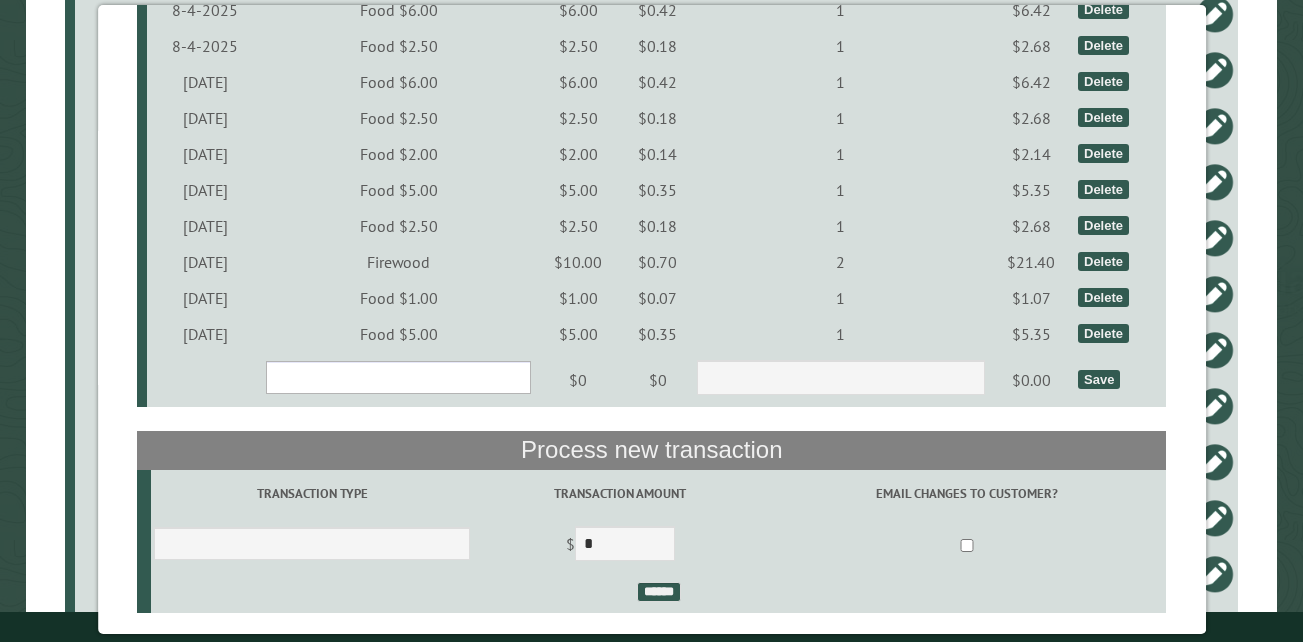 click on "**********" at bounding box center (399, 377) 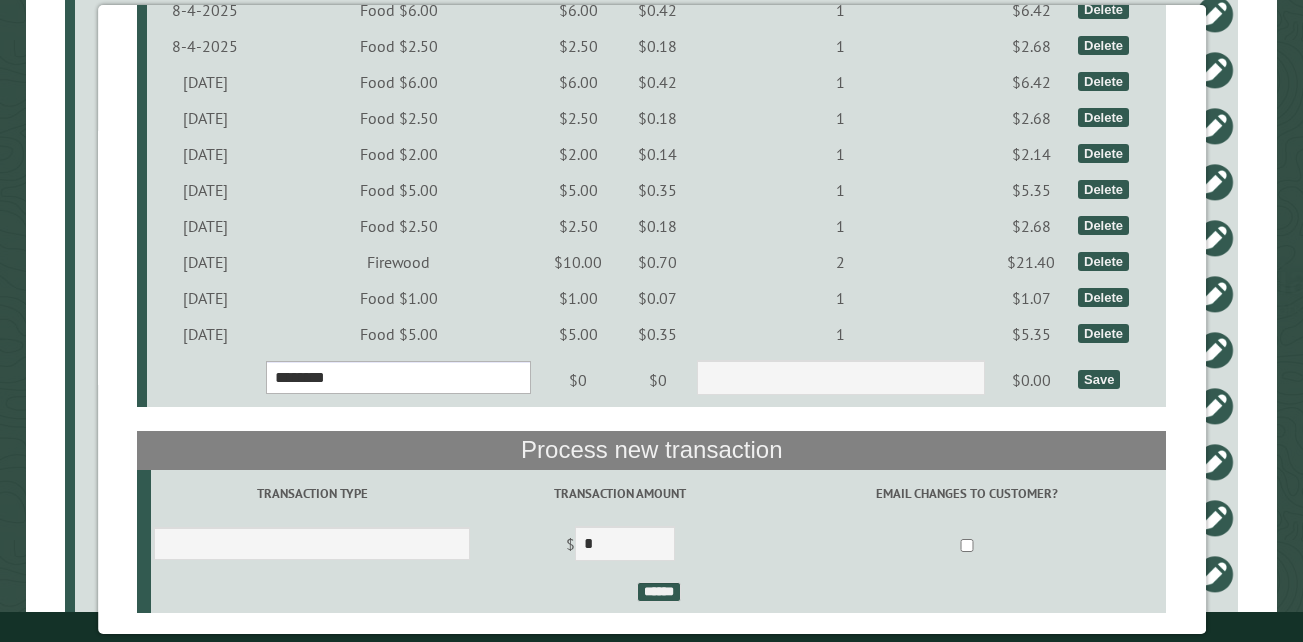 click on "**********" at bounding box center (399, 377) 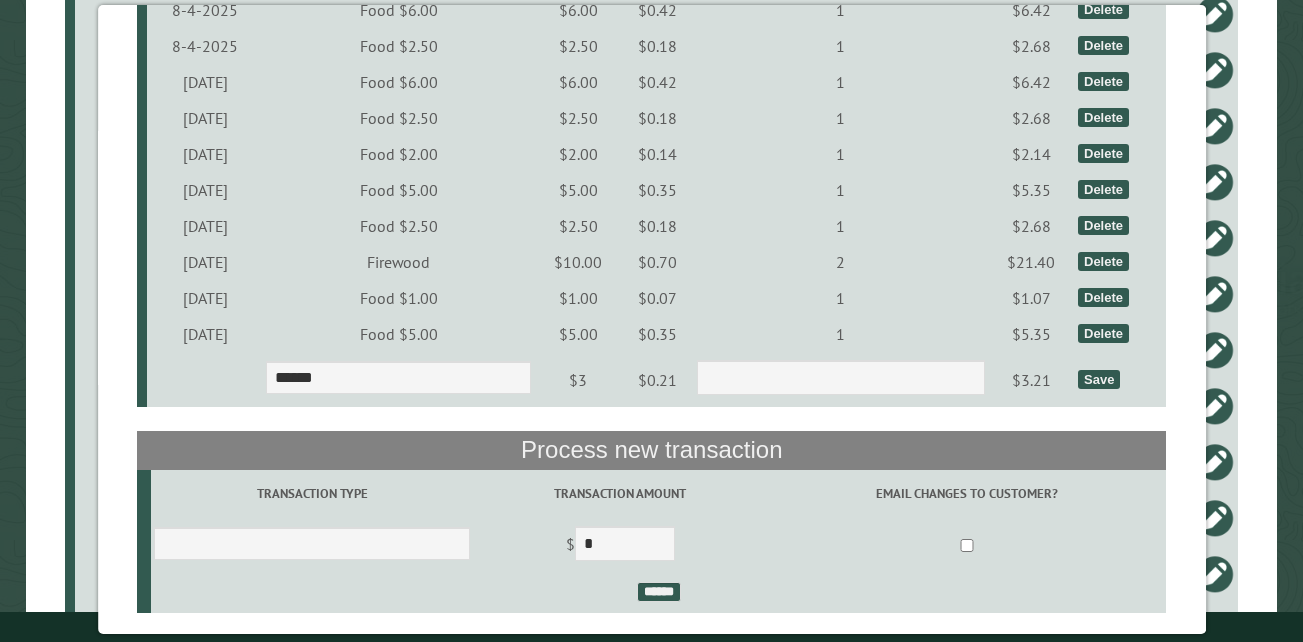 click on "Save" at bounding box center (1099, 379) 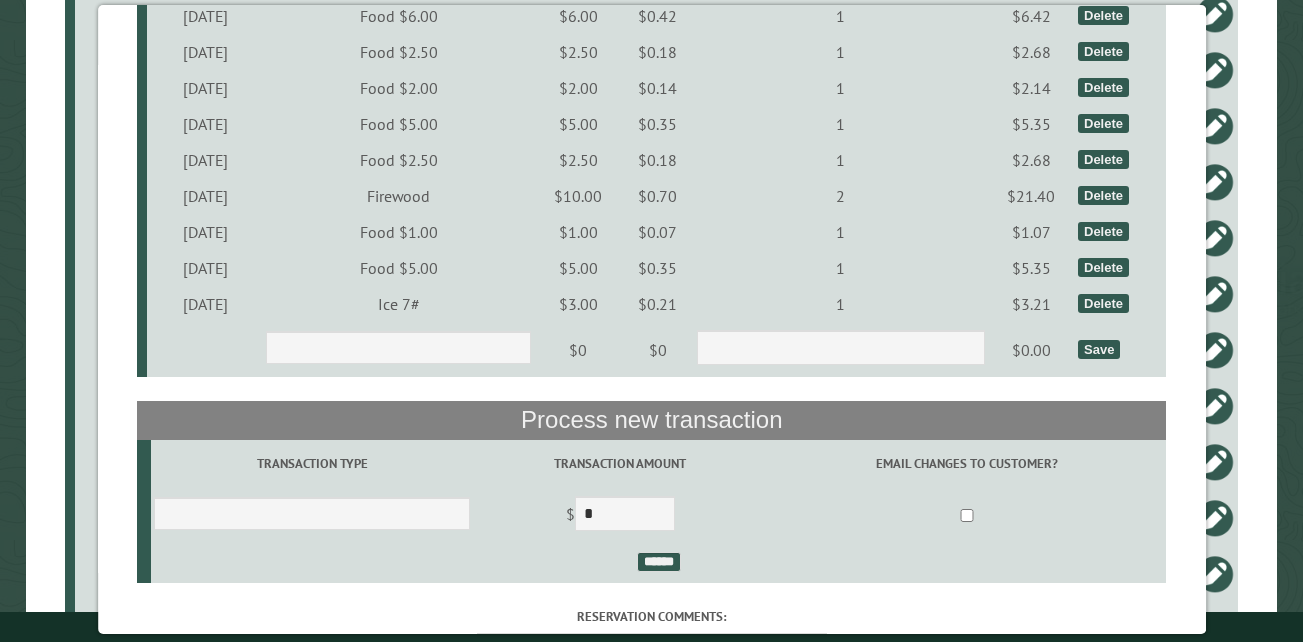 scroll, scrollTop: 2013, scrollLeft: 0, axis: vertical 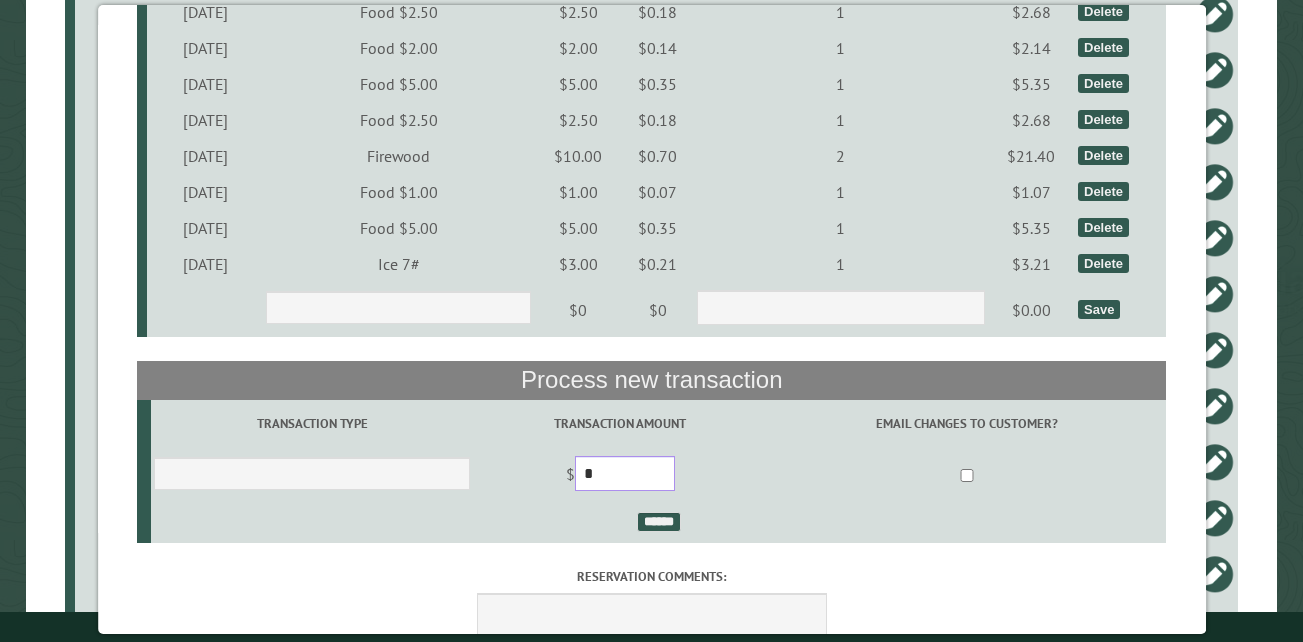 click on "*" at bounding box center (625, 473) 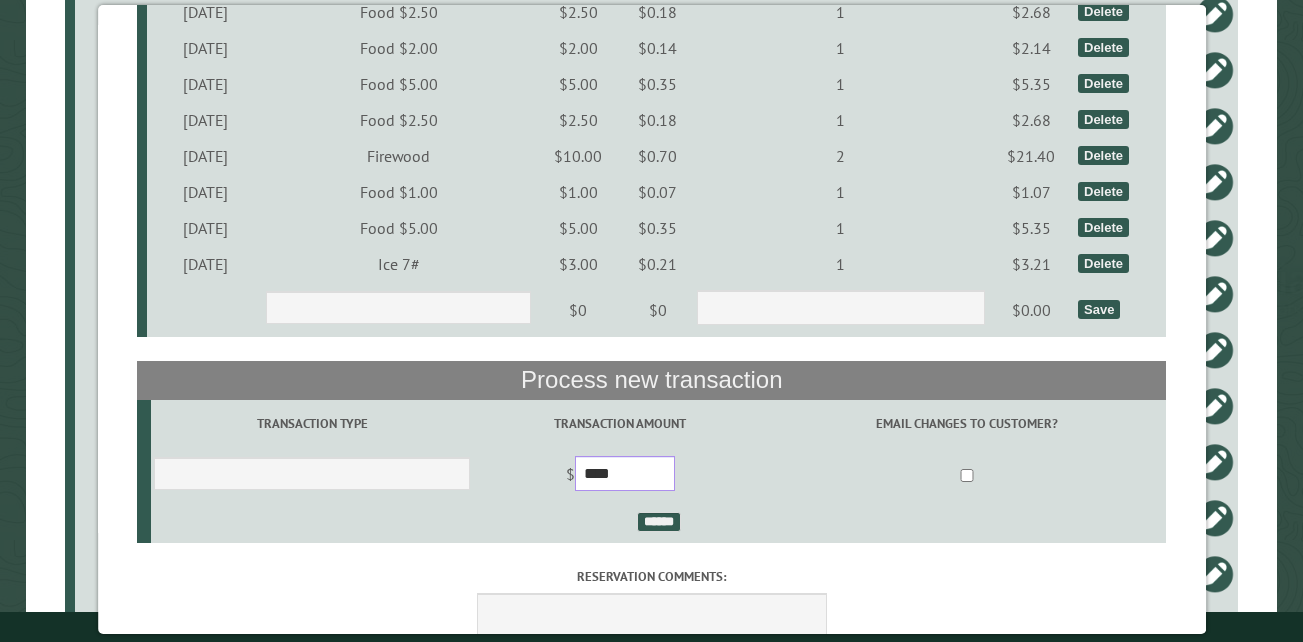 type on "****" 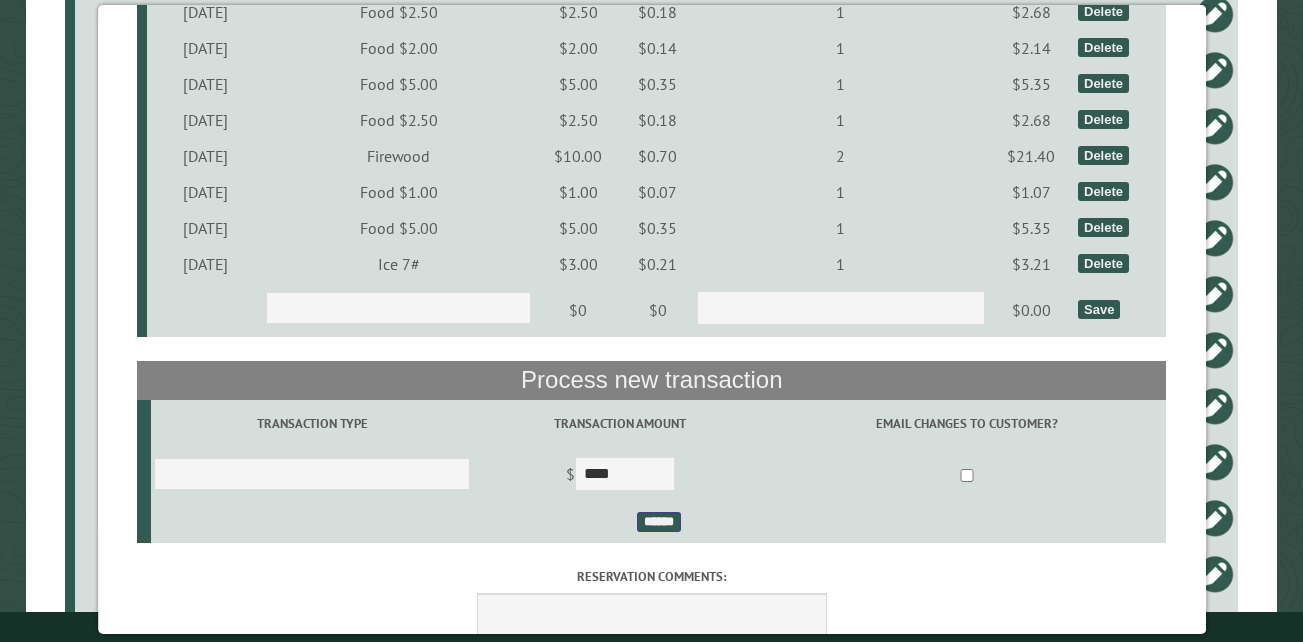 click on "******" at bounding box center (658, 522) 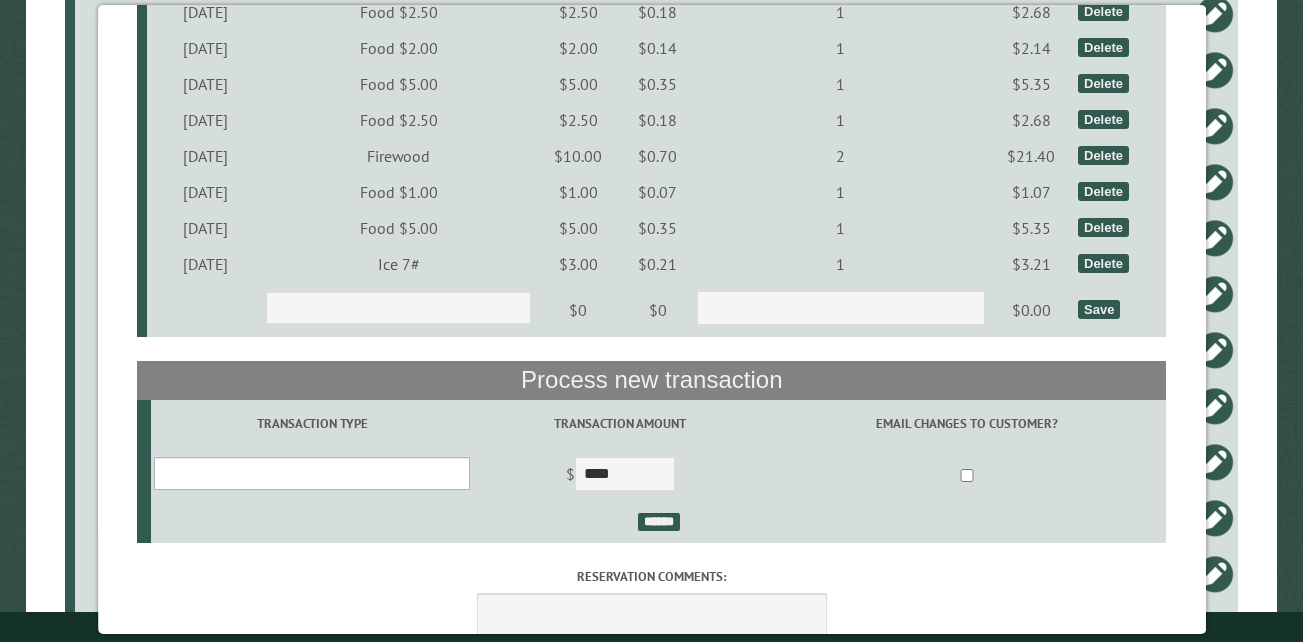click on "**********" at bounding box center (312, 473) 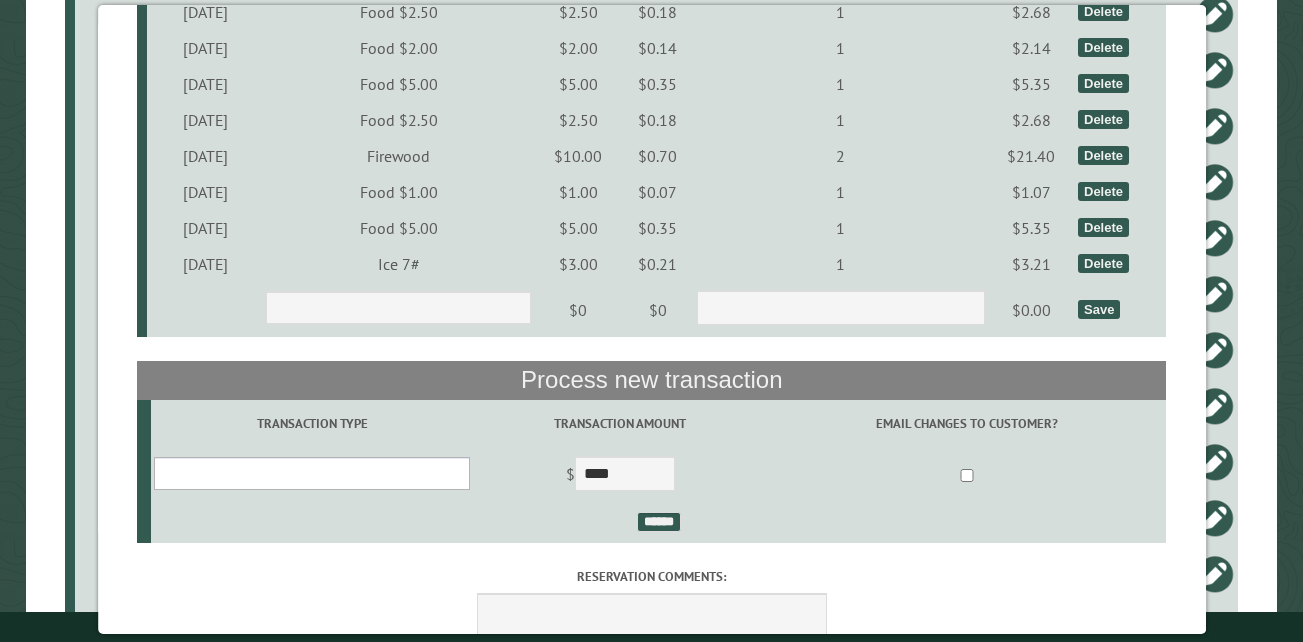 select on "*" 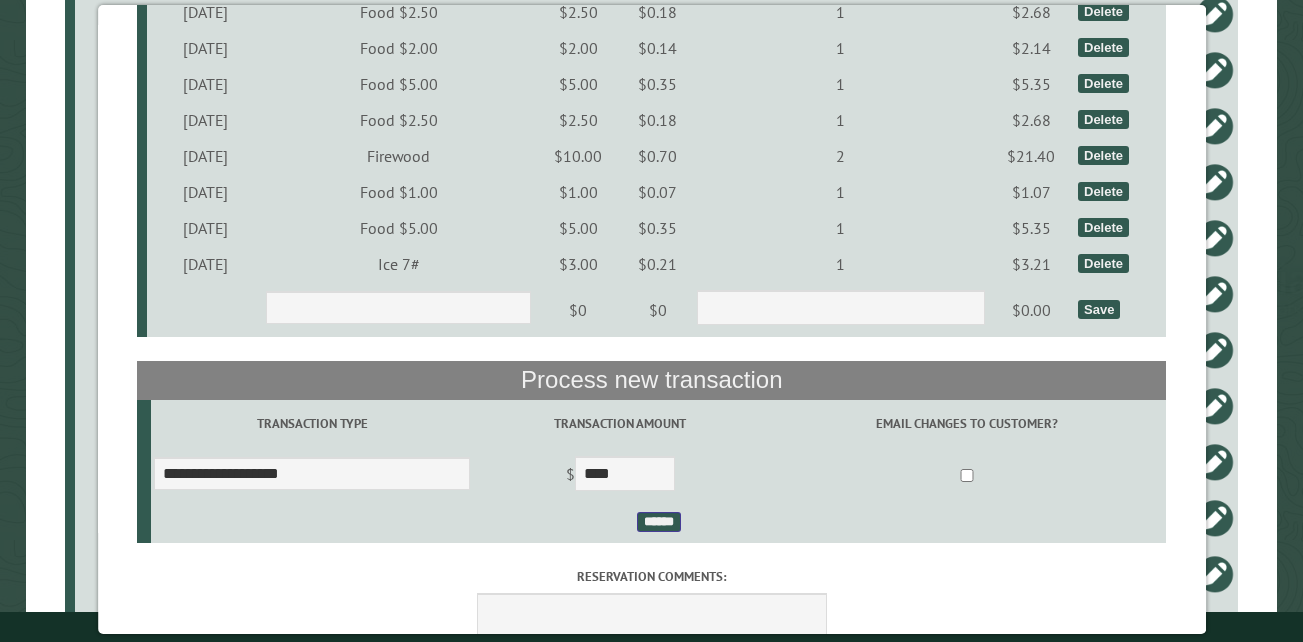 click on "******" at bounding box center [658, 522] 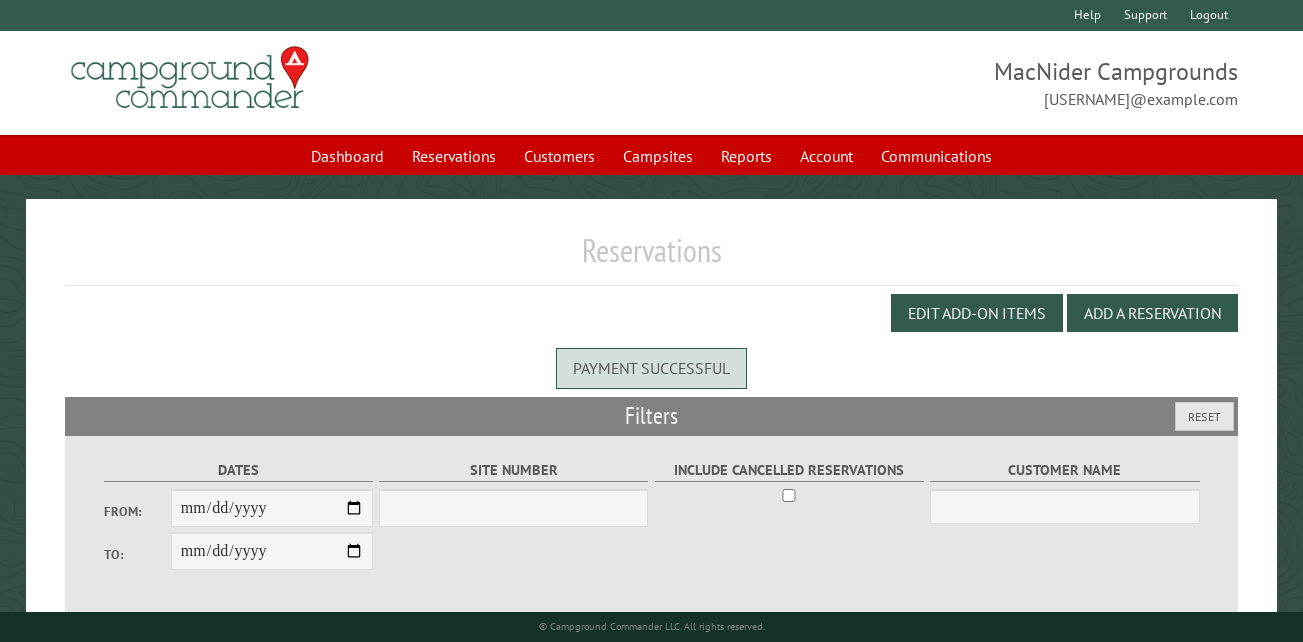 scroll, scrollTop: 0, scrollLeft: 0, axis: both 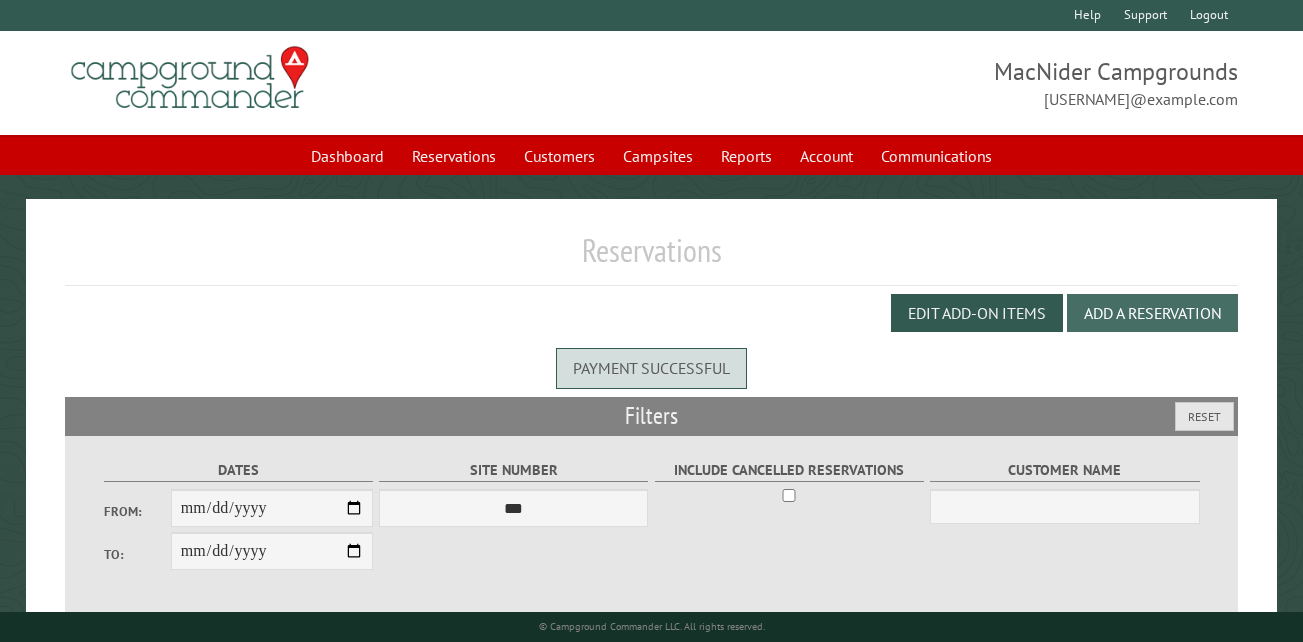 click on "Add a Reservation" at bounding box center (1152, 313) 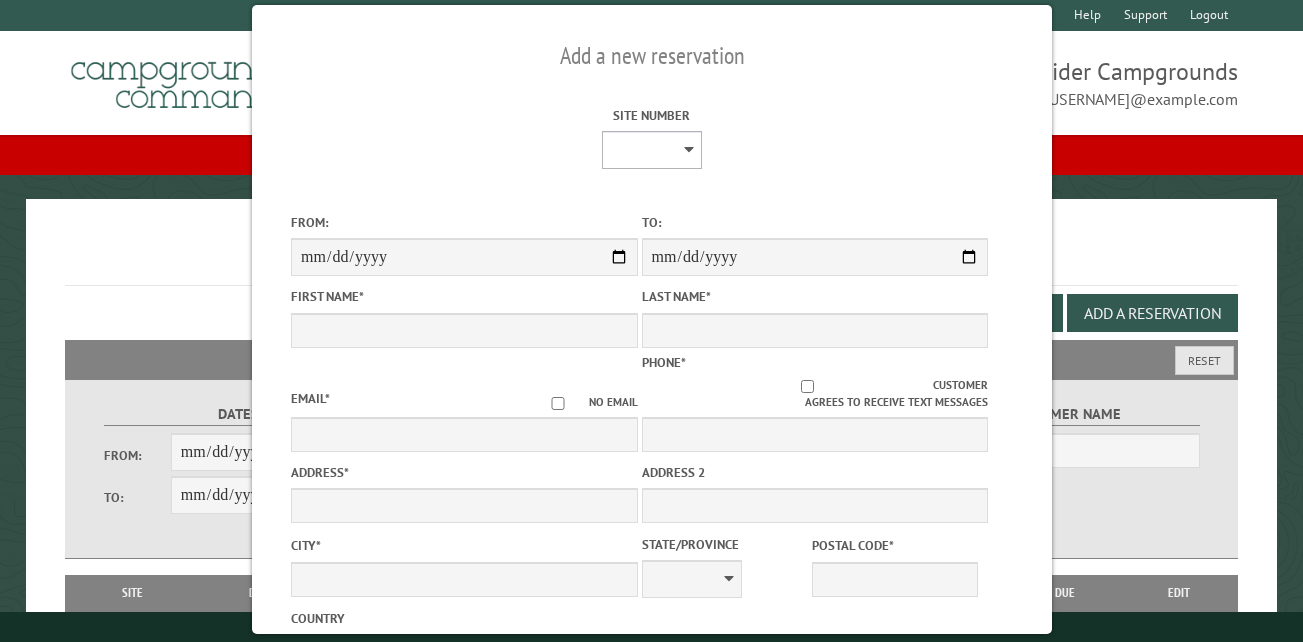click on "** ** ** ** ** ** ** ** ** *** *** *** *** ** ** ** ** ** ** ** ** ** *** *** ** ** ** ** ** ** ********* ** ** ** ** ** ** ** ** ** *** *** *** *** *** *** ** ** ** ** ** ** ** ** ** *** *** *** *** *** *** ** ** ** ** ** ** ** ** ** ** ** ** ** ** ** ** ** ** ** ** ** ** ** ** *** *** *** *** *** ***" at bounding box center [651, 150] 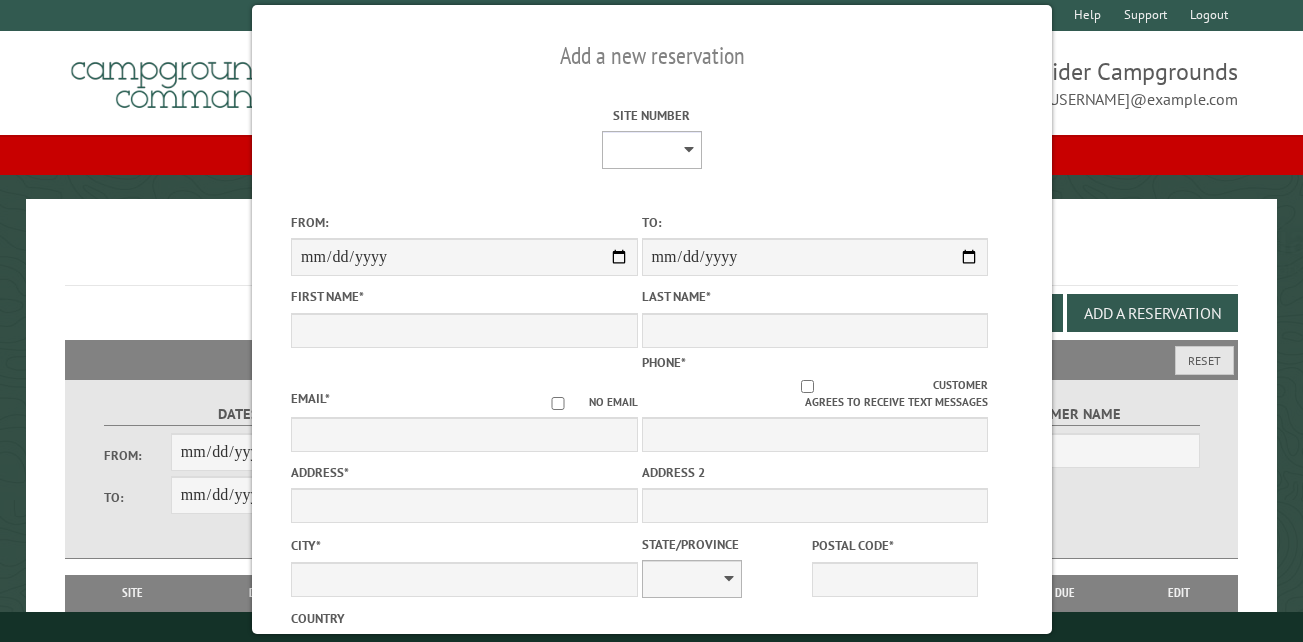 select on "**" 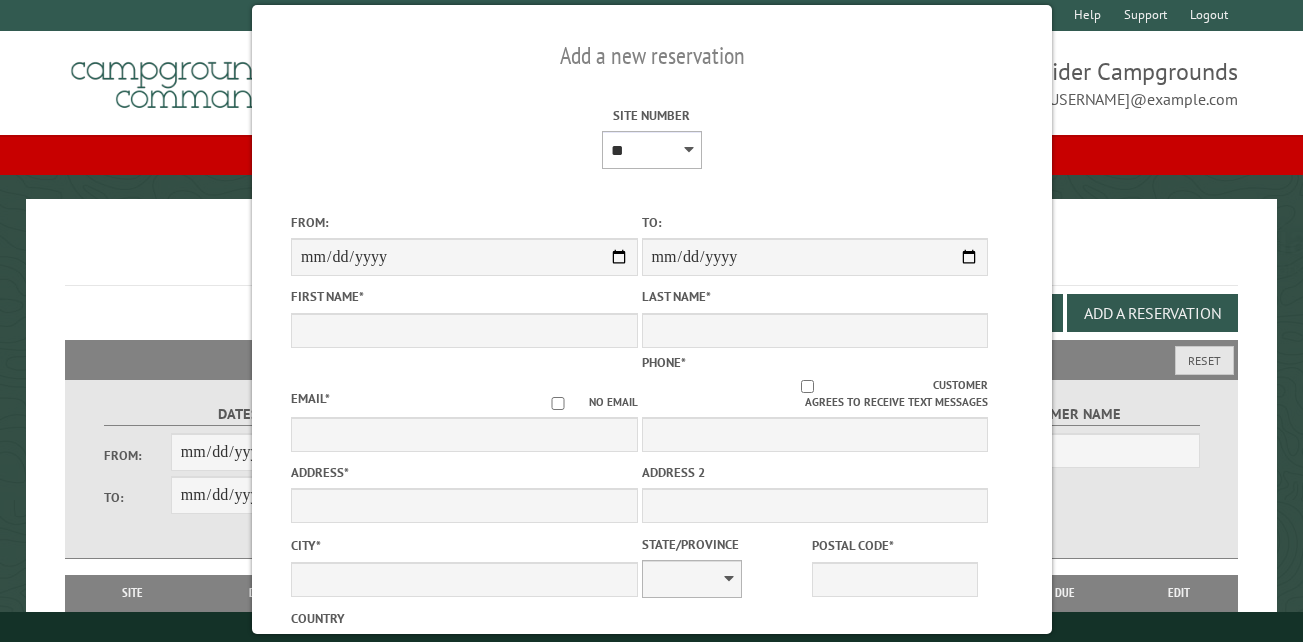 click on "** ** ** ** ** ** ** ** ** *** *** *** *** ** ** ** ** ** ** ** ** ** *** *** ** ** ** ** ** ** ********* ** ** ** ** ** ** ** ** ** *** *** *** *** *** *** ** ** ** ** ** ** ** ** ** *** *** *** *** *** *** ** ** ** ** ** ** ** ** ** ** ** ** ** ** ** ** ** ** ** ** ** ** ** ** *** *** *** *** *** ***" at bounding box center [651, 150] 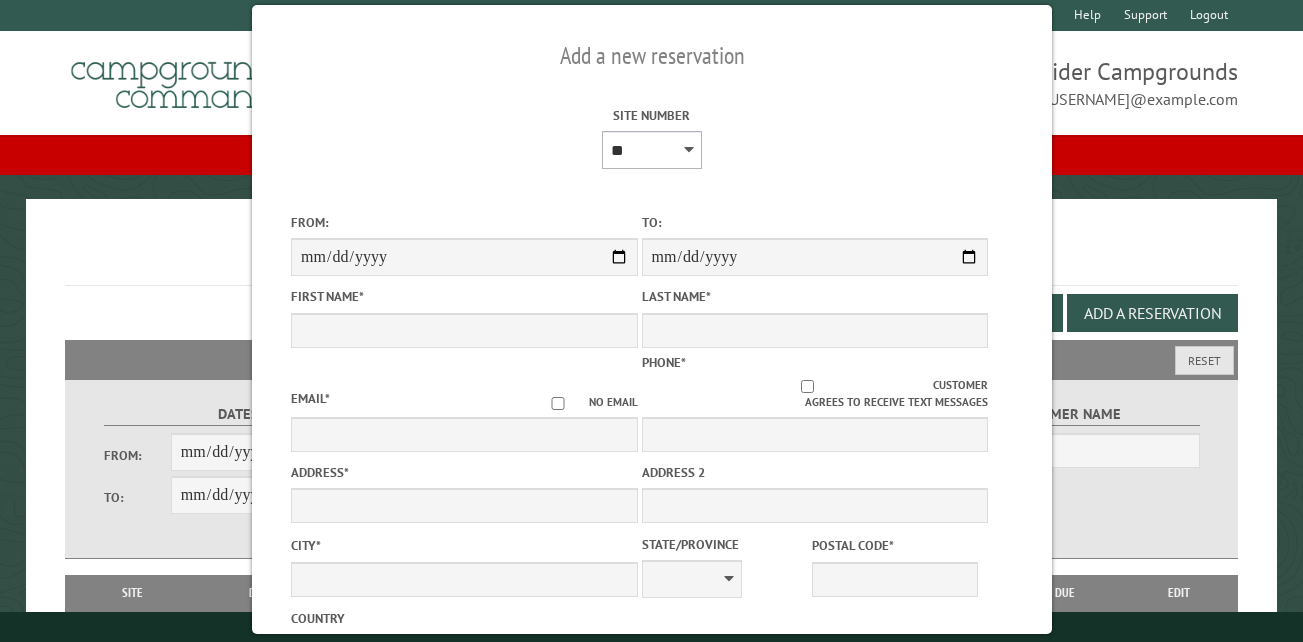 type on "****" 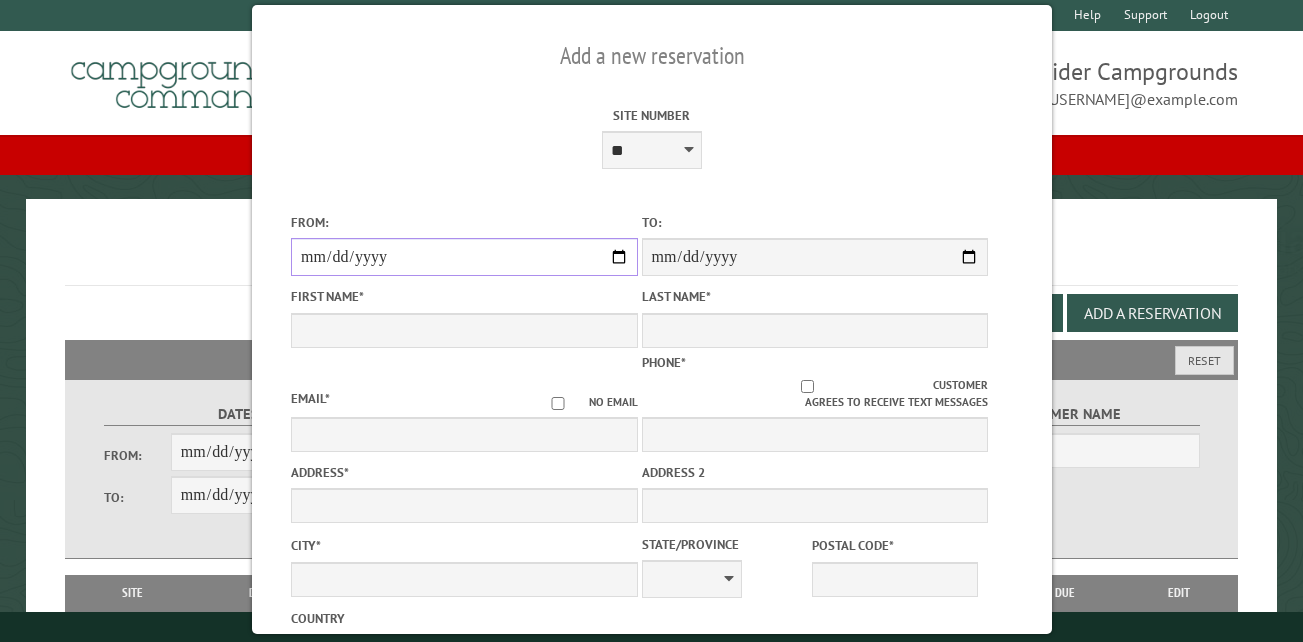 click on "From:" at bounding box center (464, 257) 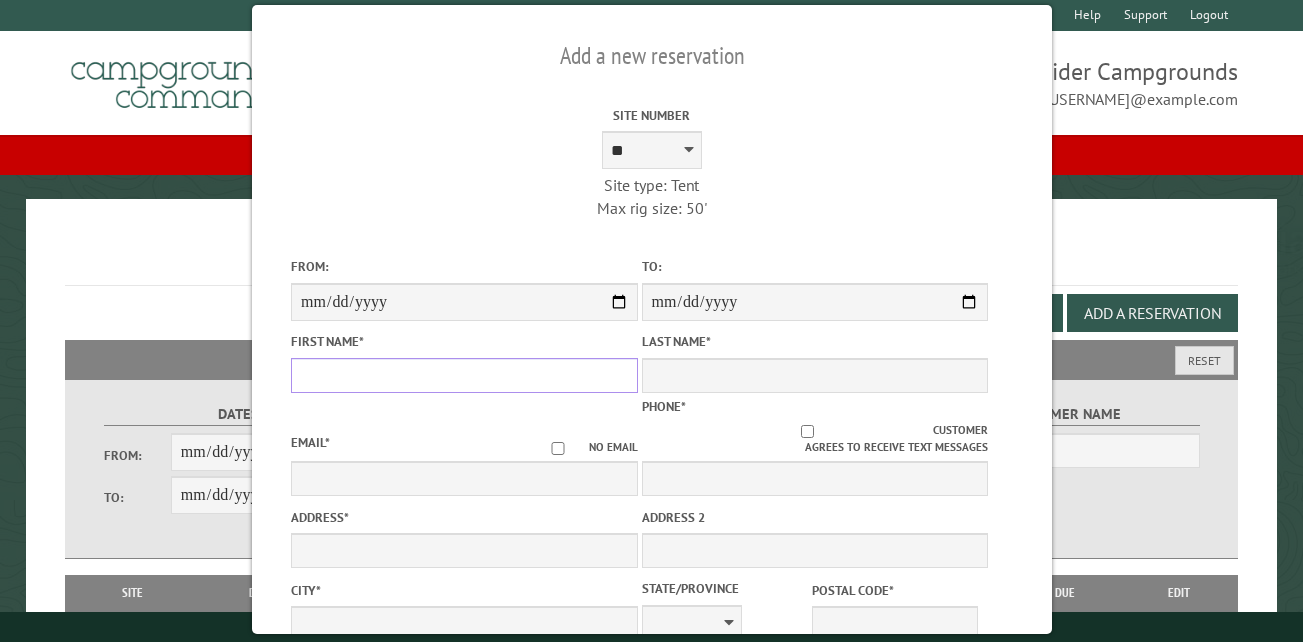 click on "First Name *" at bounding box center [464, 375] 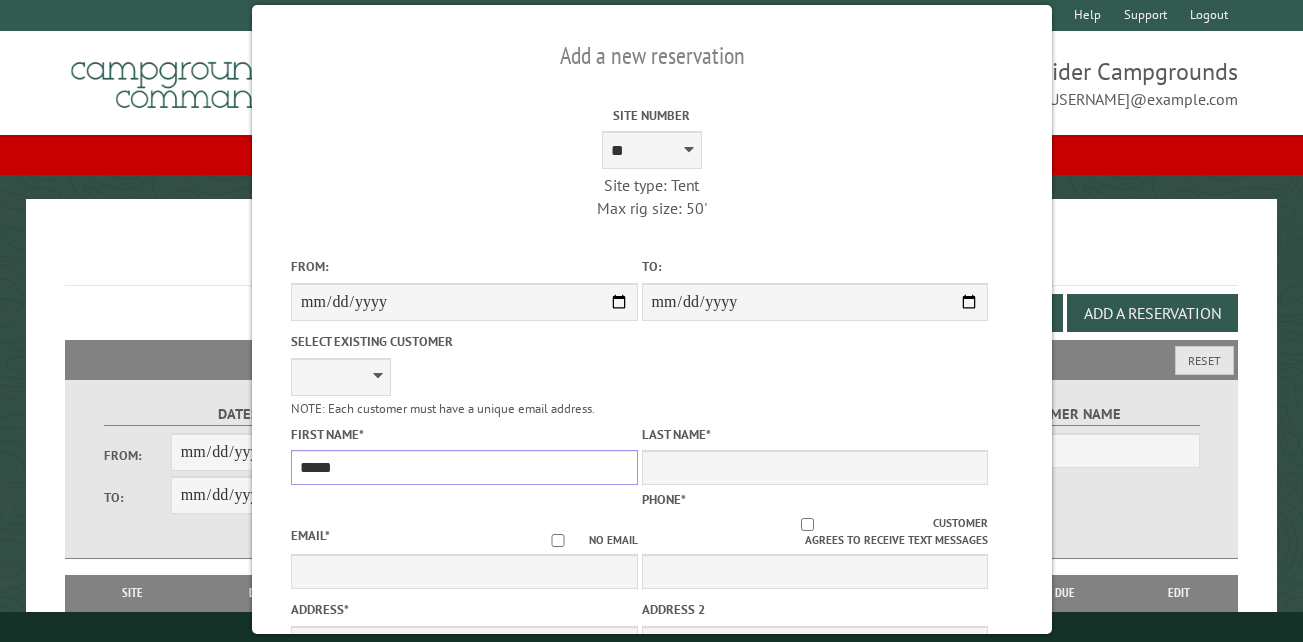 type on "*****" 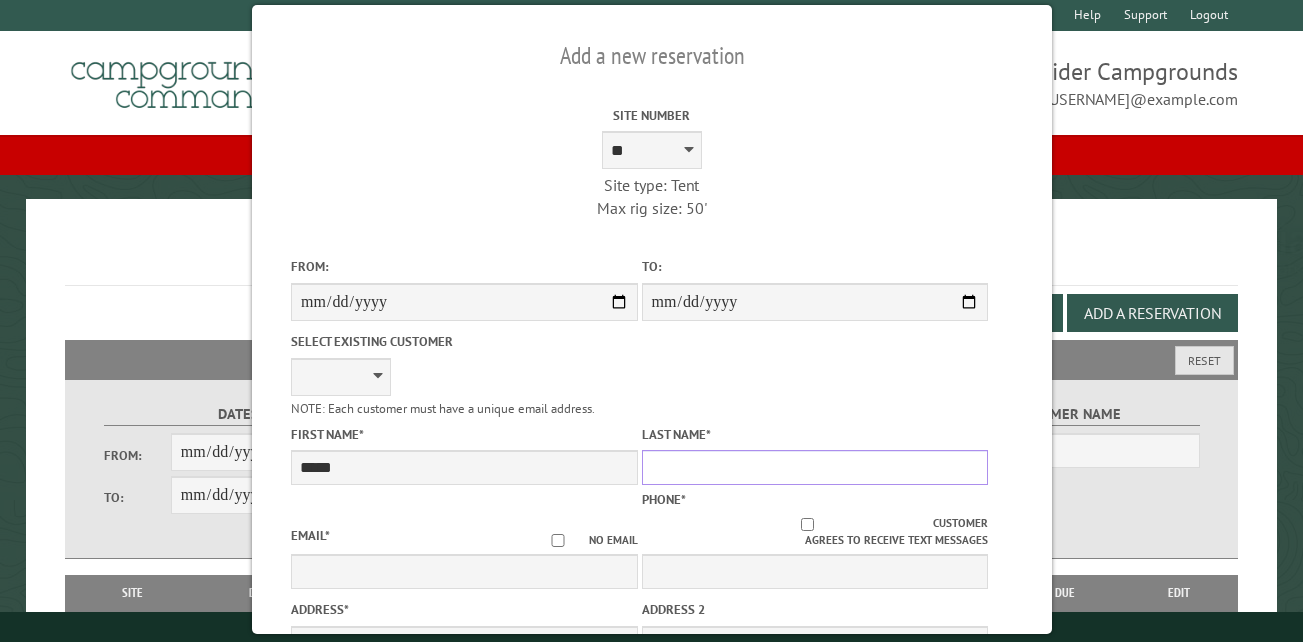 click on "Last Name *" at bounding box center [814, 467] 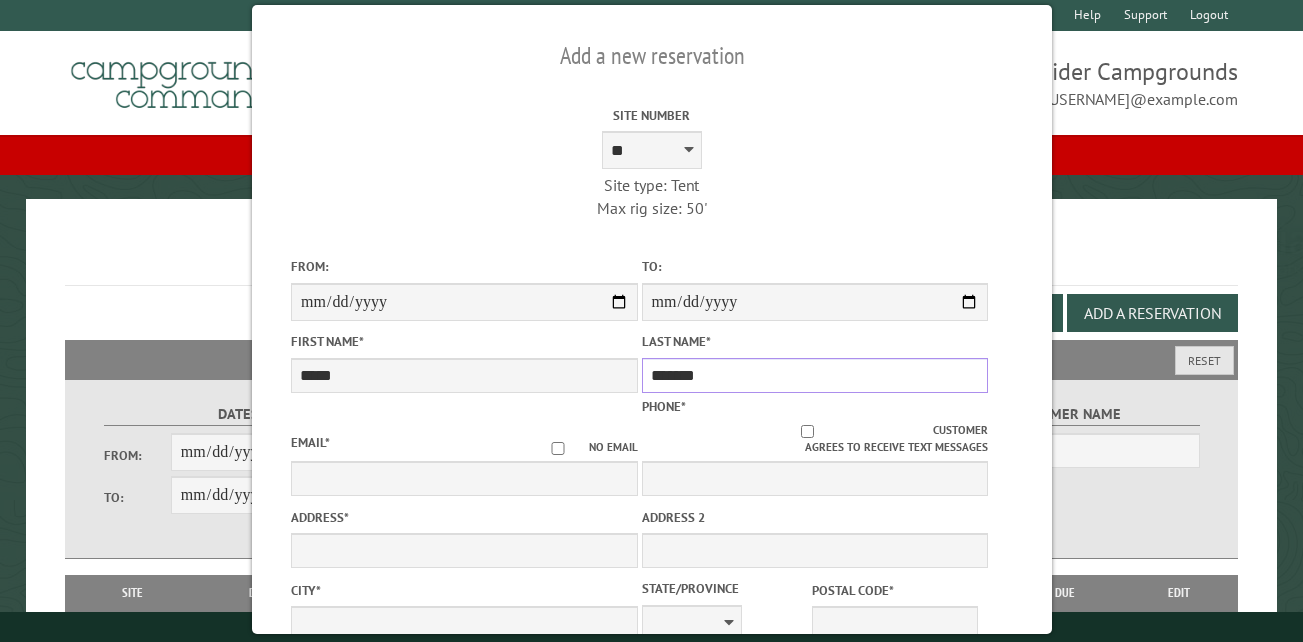 type on "*******" 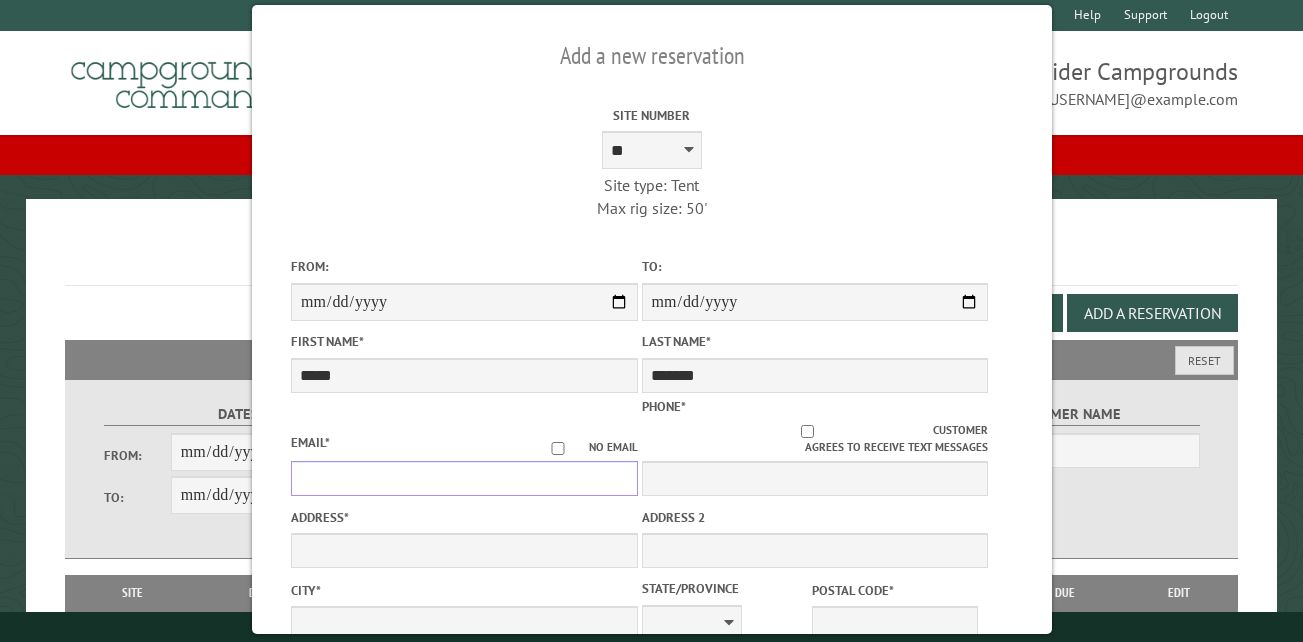 click on "Email *" at bounding box center [464, 478] 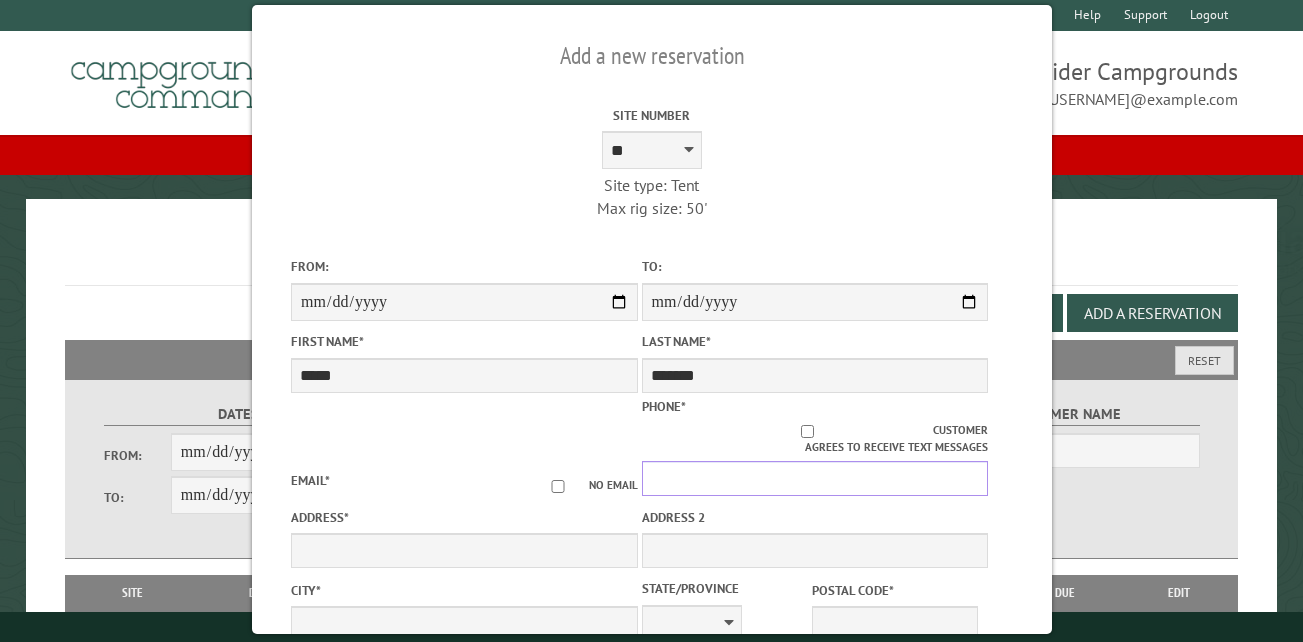 click on "Phone *" at bounding box center (814, 478) 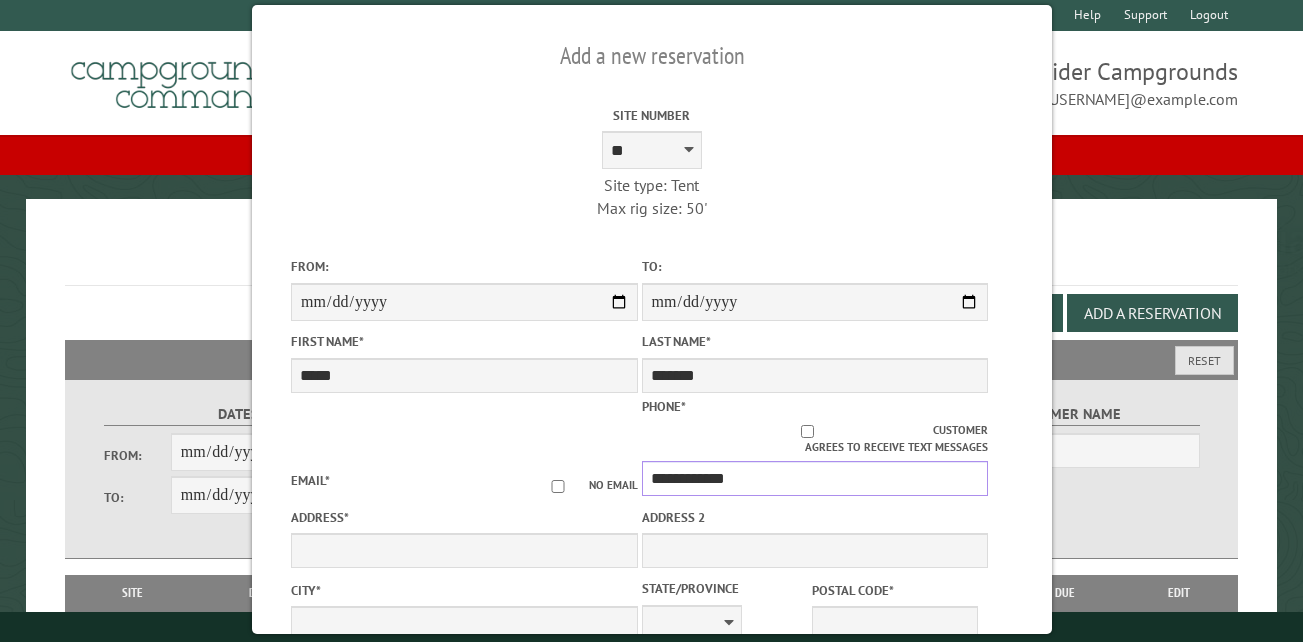 type on "**********" 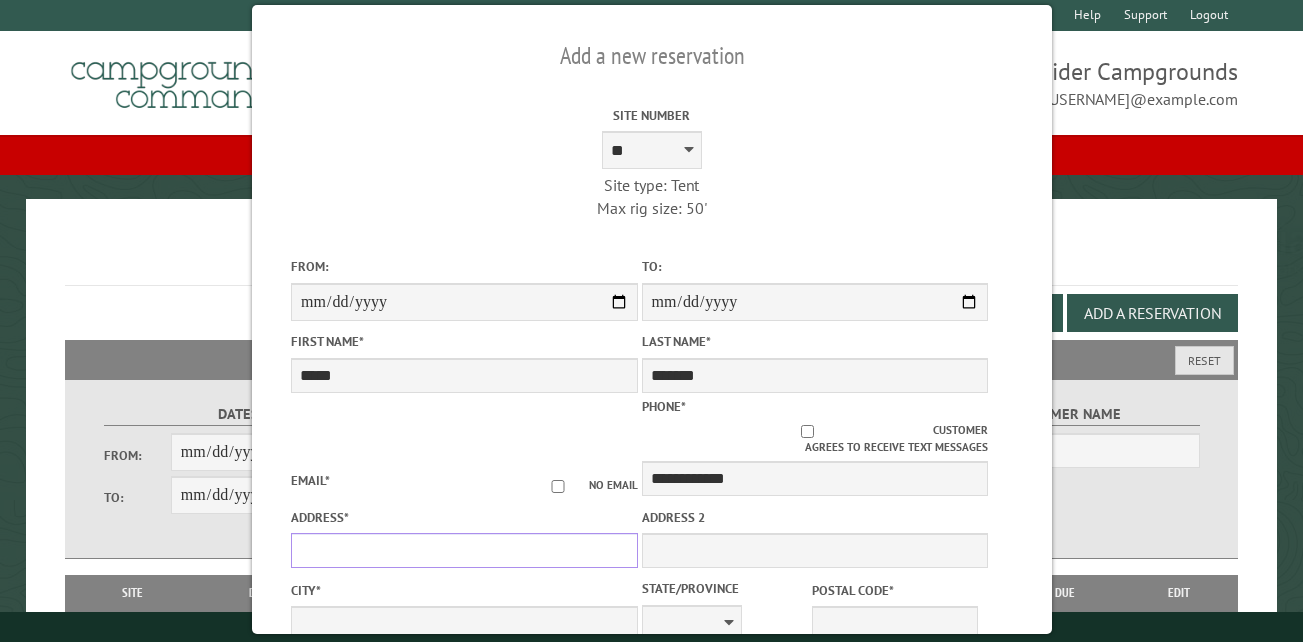 click on "Address *" at bounding box center [464, 550] 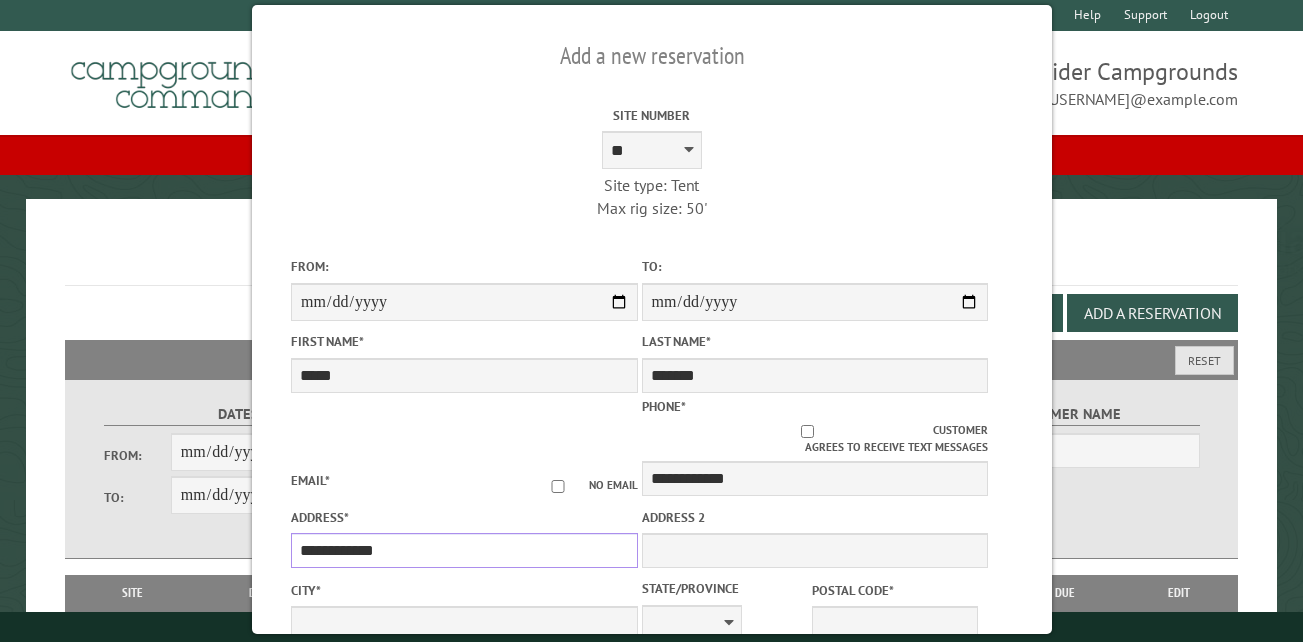type on "**********" 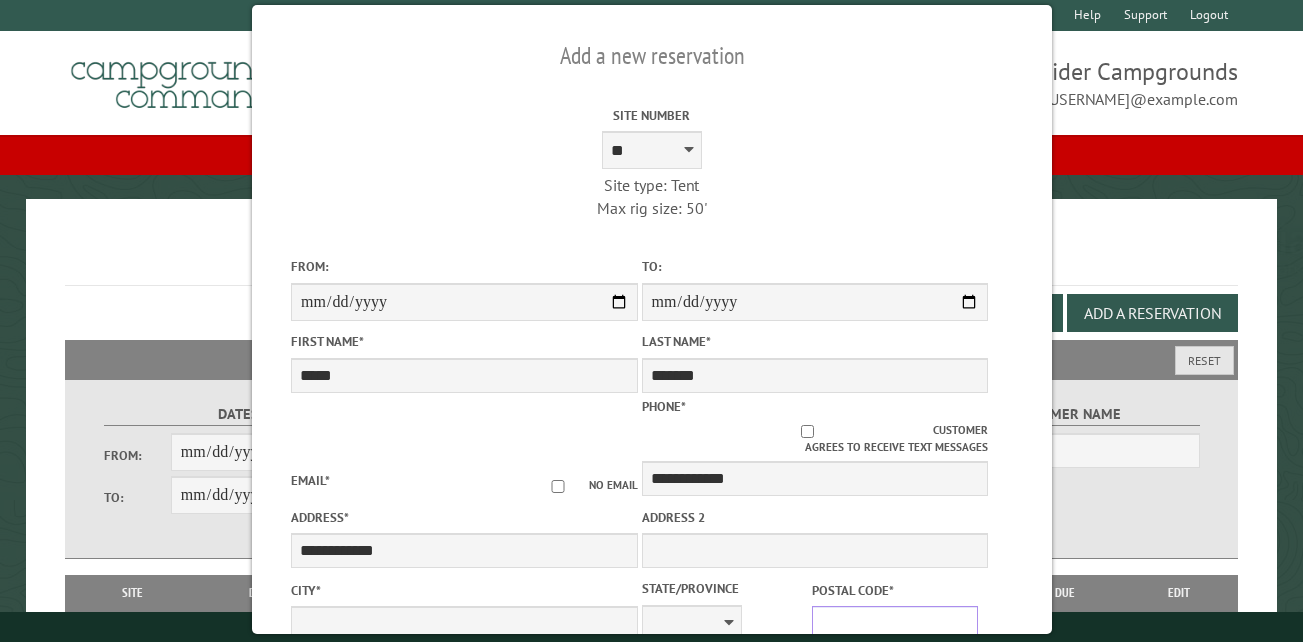 click on "Postal Code *" at bounding box center [894, 623] 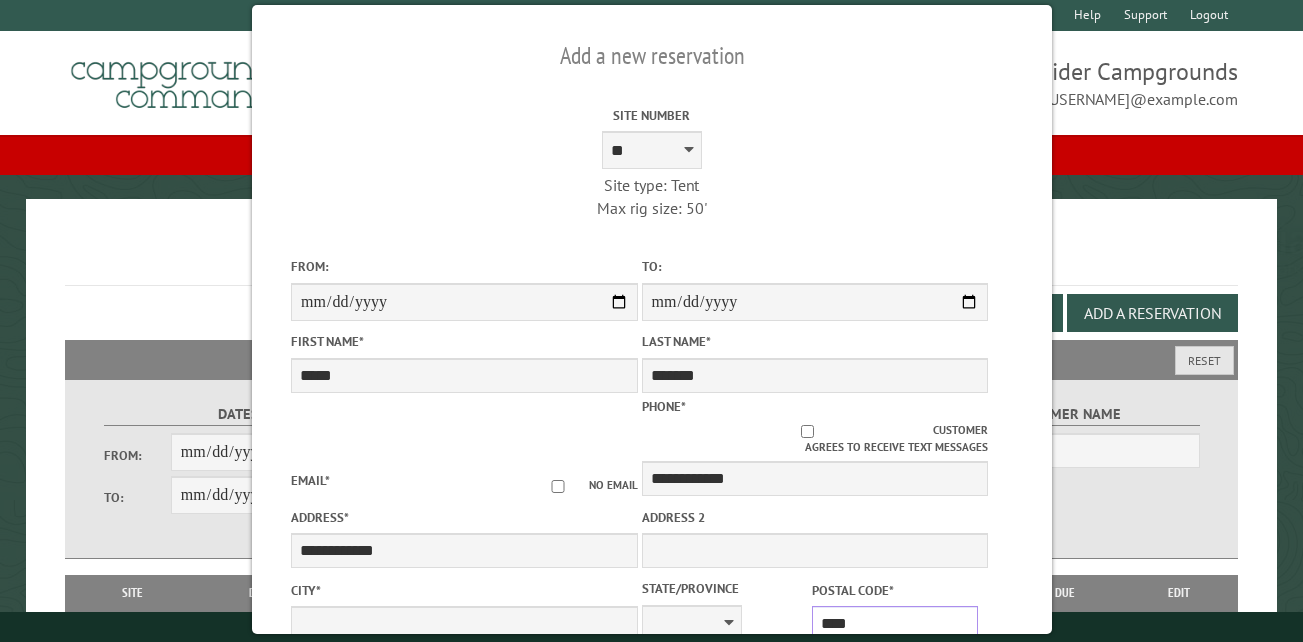 type on "*****" 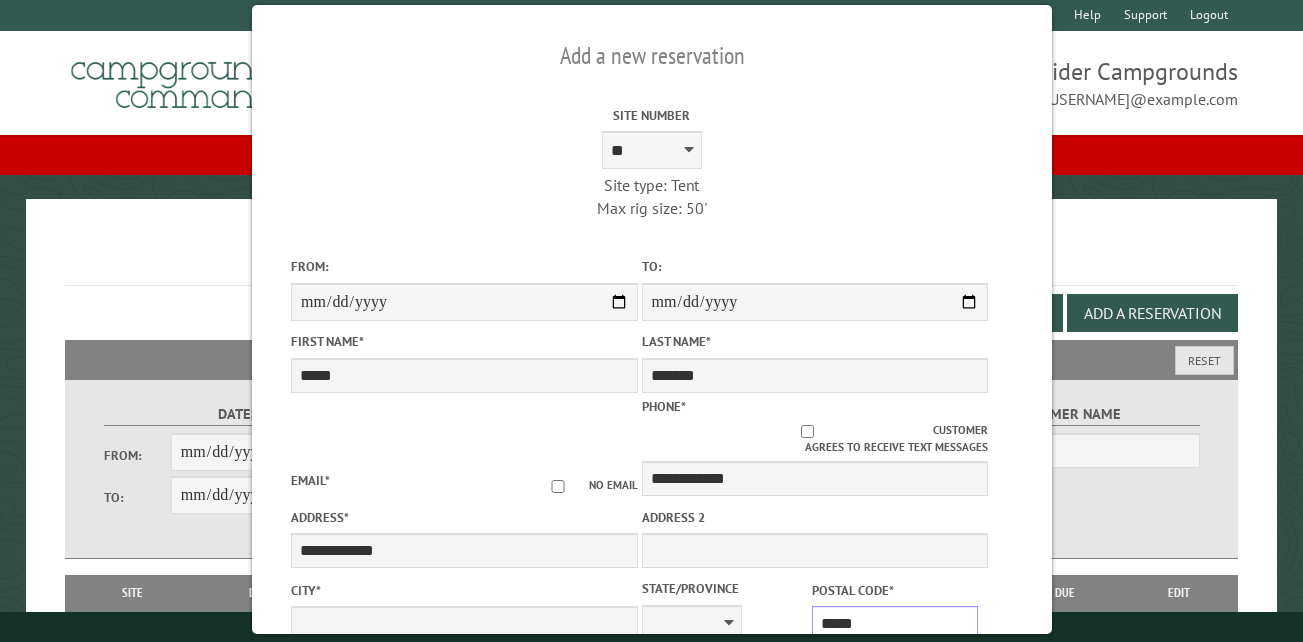 type on "**********" 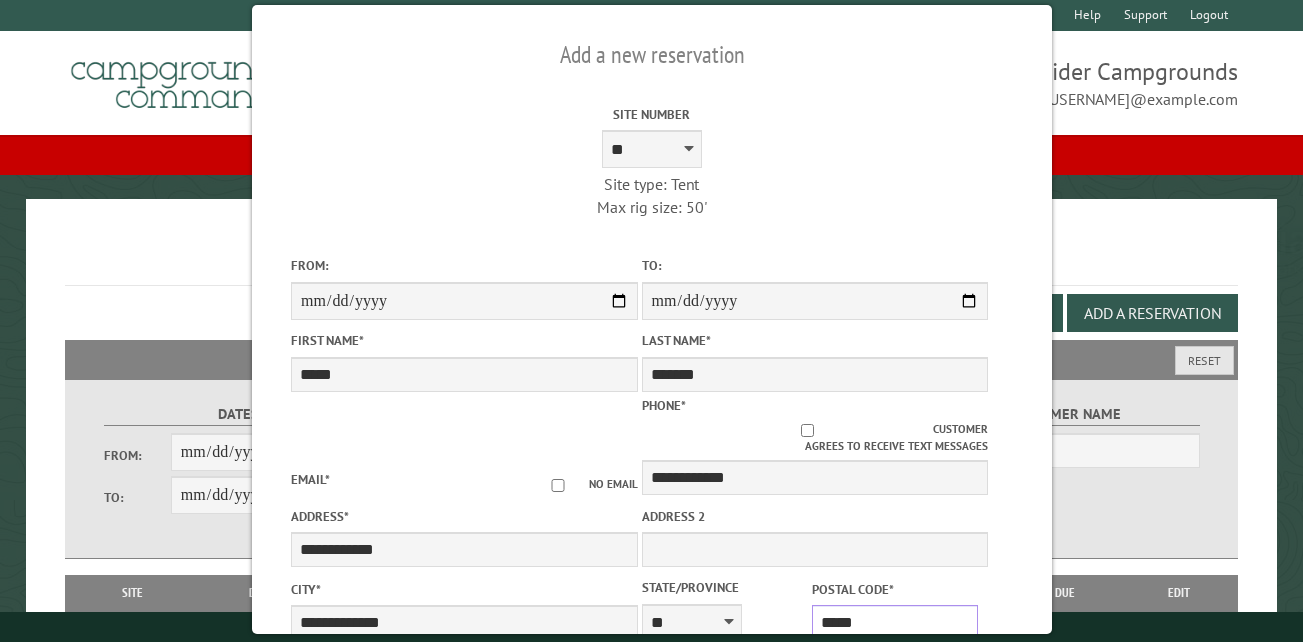 scroll, scrollTop: 551, scrollLeft: 0, axis: vertical 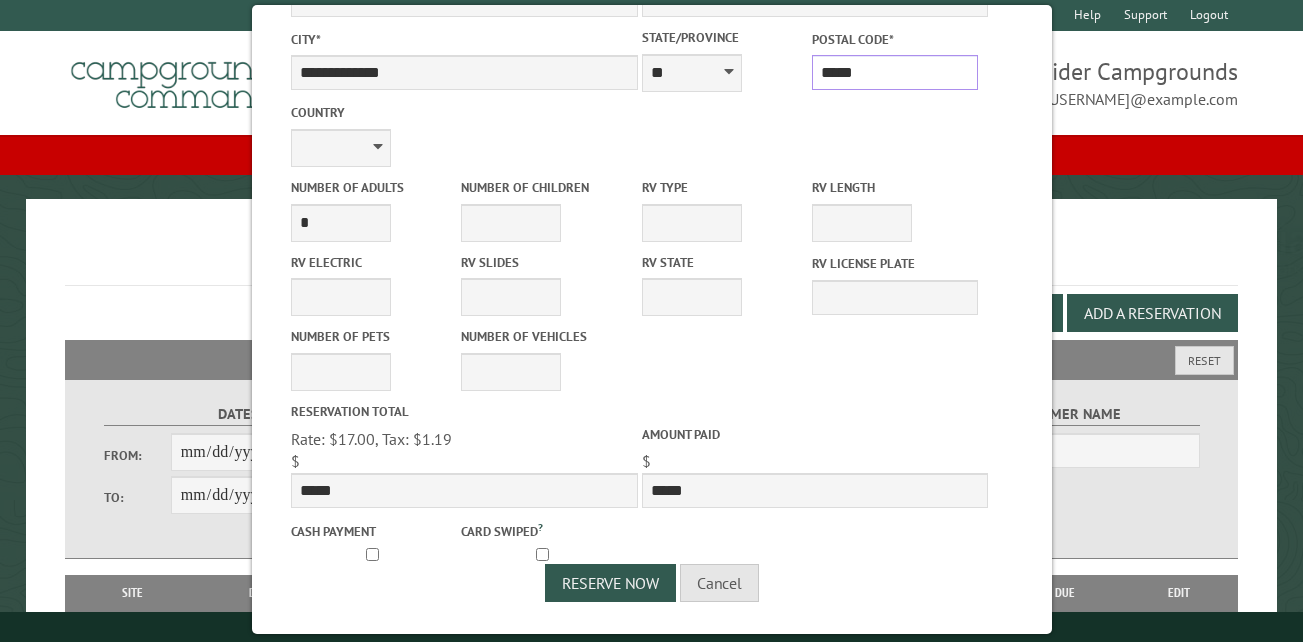type on "*****" 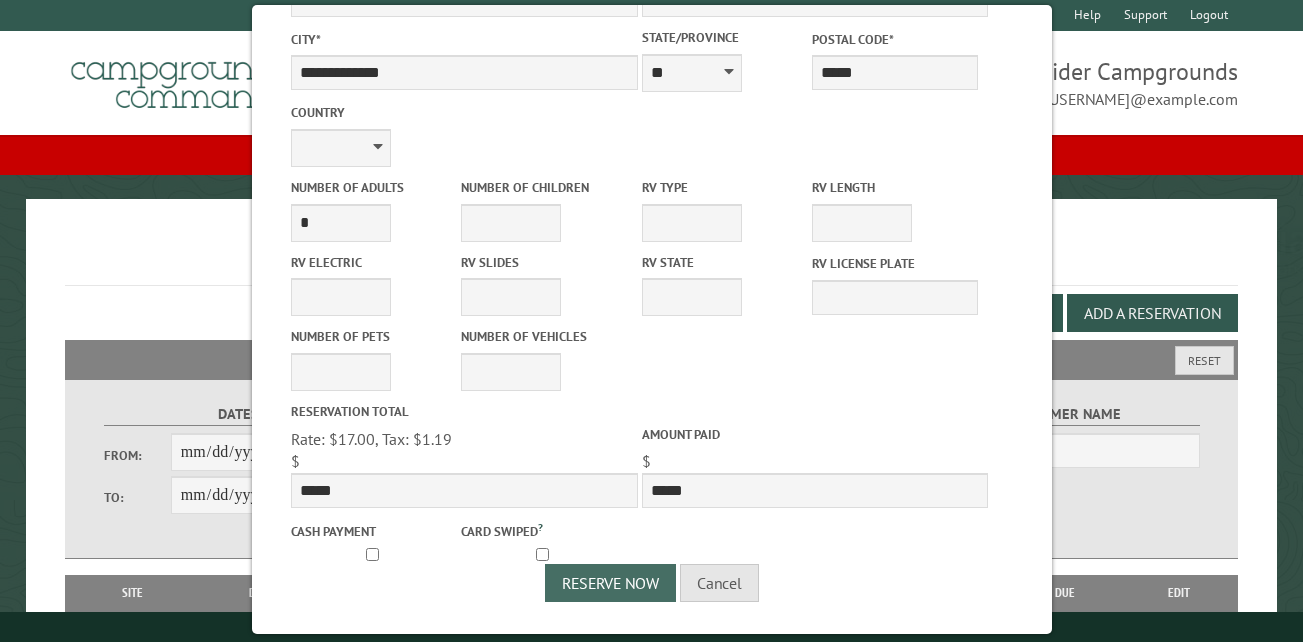 click on "Reserve Now" at bounding box center [610, 583] 